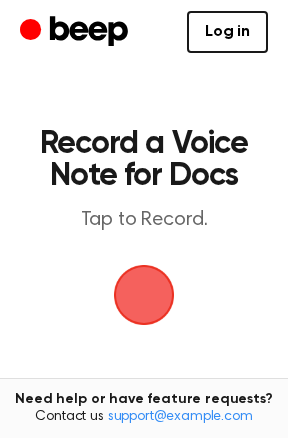 scroll, scrollTop: 0, scrollLeft: 0, axis: both 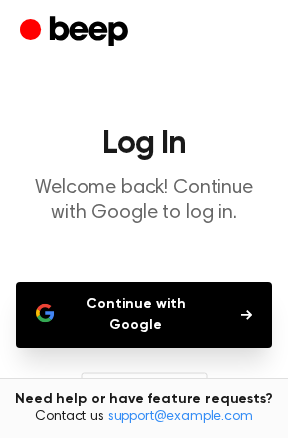 click on "Continue with Google" at bounding box center (144, 315) 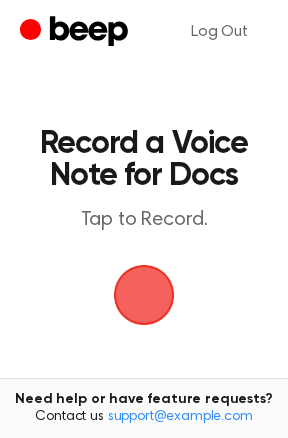 click at bounding box center (144, 295) 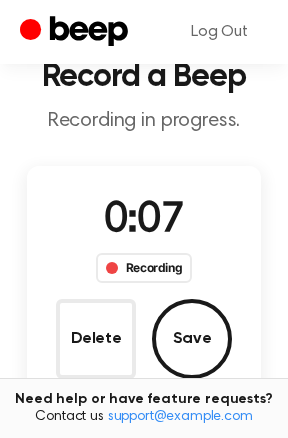 scroll, scrollTop: 129, scrollLeft: 0, axis: vertical 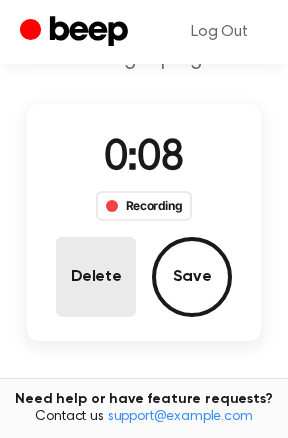 click on "Delete" at bounding box center [96, 277] 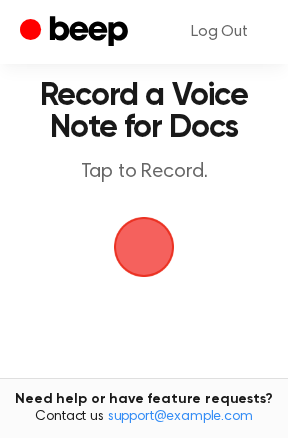 click at bounding box center (144, 247) 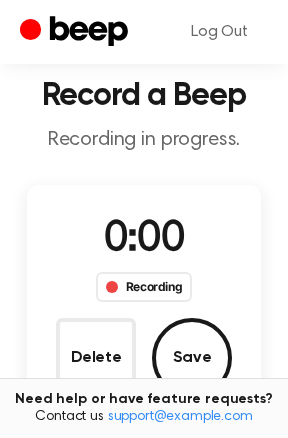 scroll, scrollTop: 129, scrollLeft: 0, axis: vertical 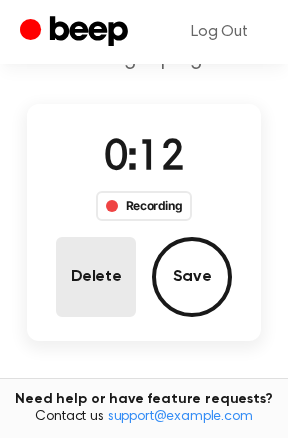 click on "Delete" at bounding box center (96, 277) 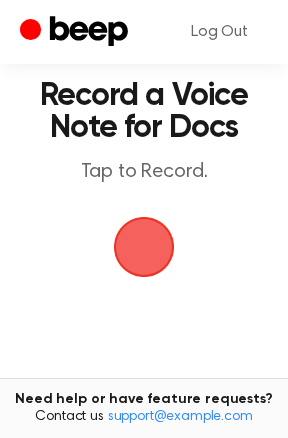 click at bounding box center (143, 246) 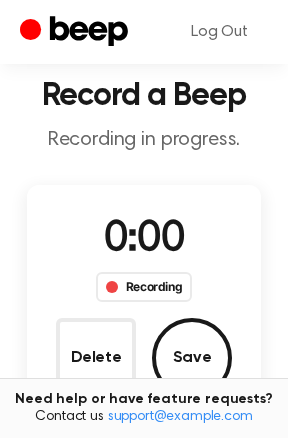 scroll, scrollTop: 129, scrollLeft: 0, axis: vertical 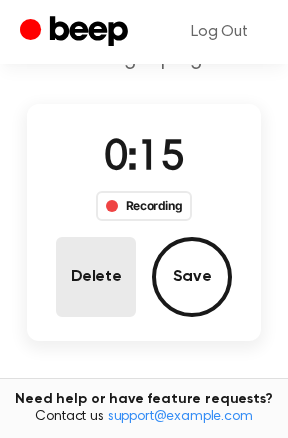 click on "Delete" at bounding box center (96, 277) 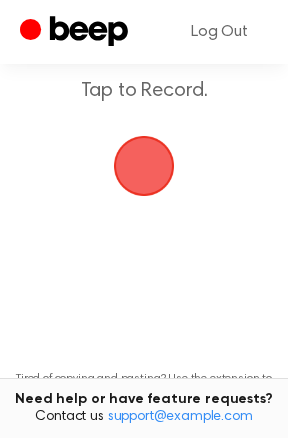 scroll, scrollTop: 48, scrollLeft: 0, axis: vertical 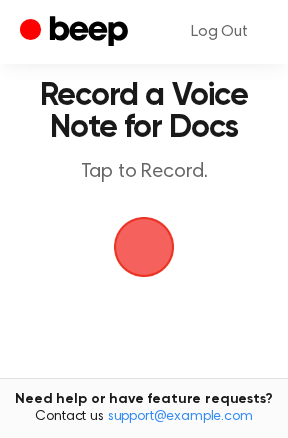 click at bounding box center (144, 247) 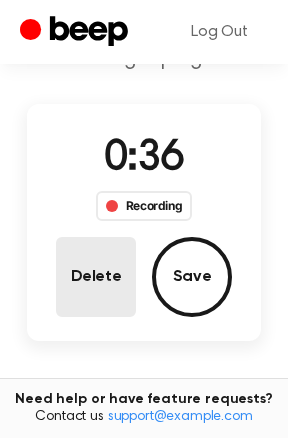 click on "Delete" at bounding box center (96, 277) 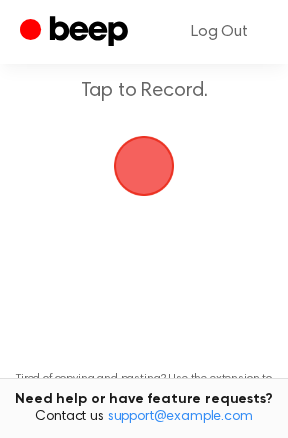 scroll, scrollTop: 48, scrollLeft: 0, axis: vertical 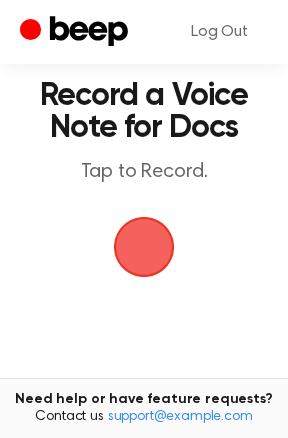 click at bounding box center (144, 247) 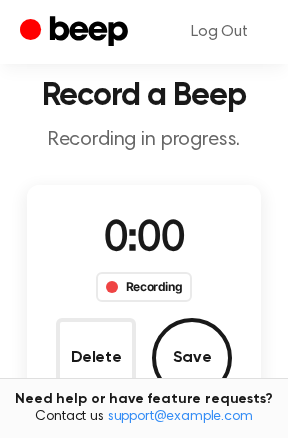 scroll, scrollTop: 129, scrollLeft: 0, axis: vertical 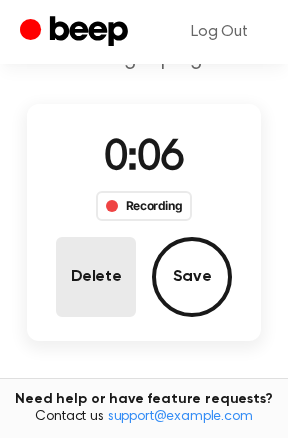 click on "Delete" at bounding box center [96, 277] 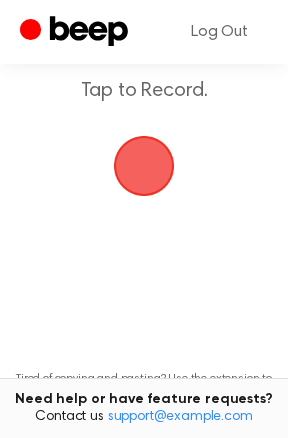 scroll, scrollTop: 48, scrollLeft: 0, axis: vertical 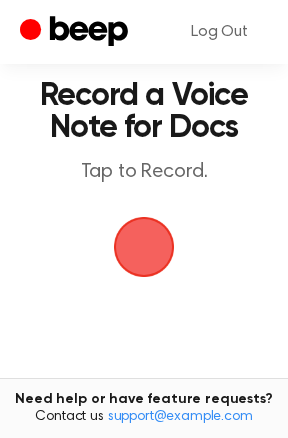 click at bounding box center (144, 247) 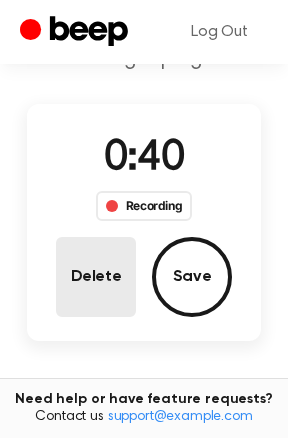 click on "Delete" at bounding box center (96, 277) 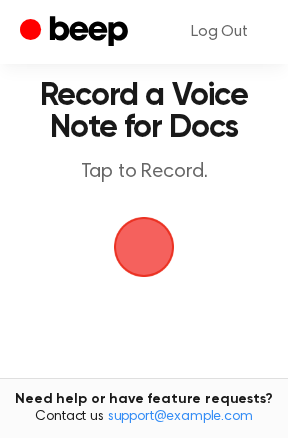 click at bounding box center [144, 247] 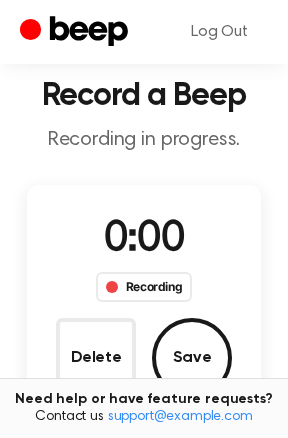 scroll, scrollTop: 129, scrollLeft: 0, axis: vertical 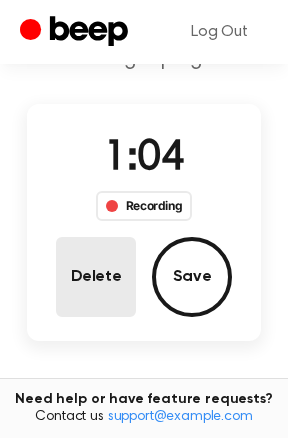 click on "Delete" at bounding box center (96, 277) 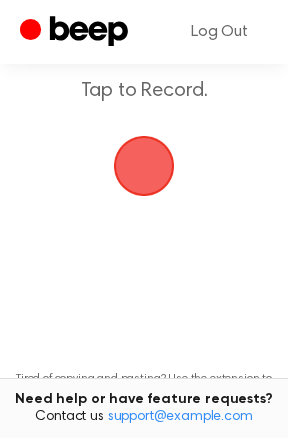 scroll, scrollTop: 48, scrollLeft: 0, axis: vertical 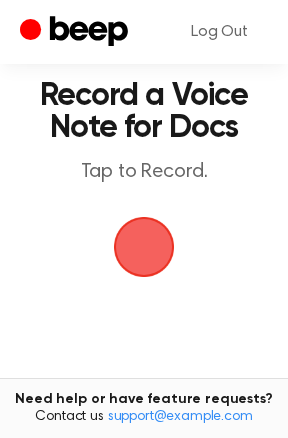 click at bounding box center (144, 247) 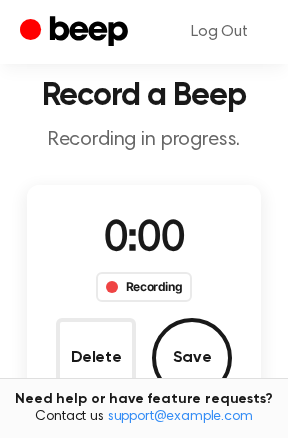 scroll, scrollTop: 129, scrollLeft: 0, axis: vertical 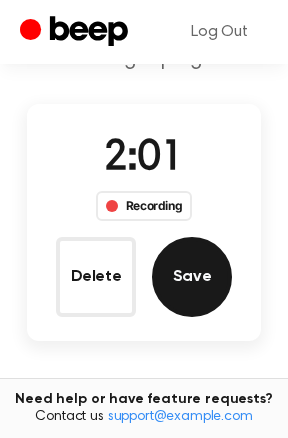 click on "Save" at bounding box center [192, 277] 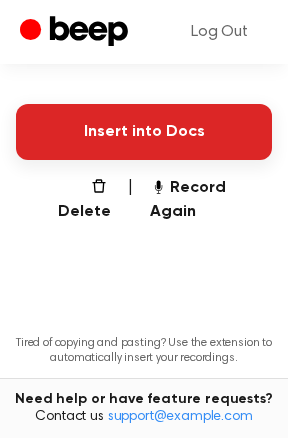 scroll, scrollTop: 534, scrollLeft: 0, axis: vertical 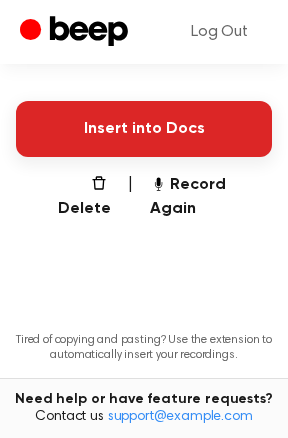 click on "Insert into Docs" at bounding box center (144, 129) 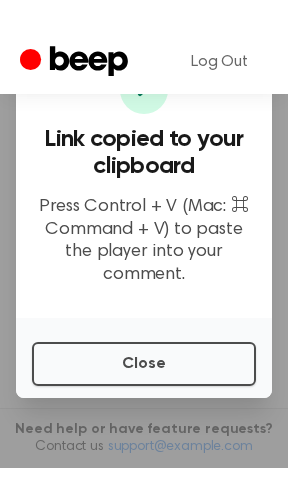 scroll, scrollTop: 117, scrollLeft: 0, axis: vertical 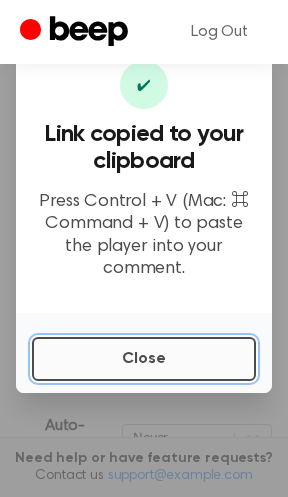 click on "Close" at bounding box center (144, 359) 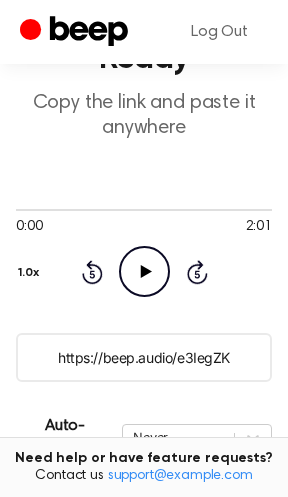 click on "https://beep.audio/e3IegZK" at bounding box center [144, 357] 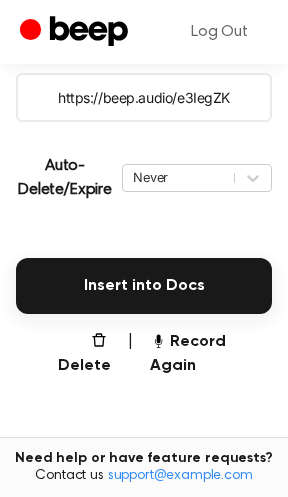 scroll, scrollTop: 380, scrollLeft: 0, axis: vertical 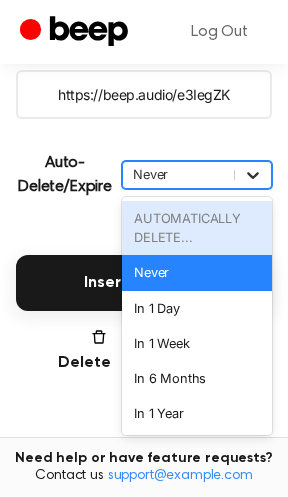 click 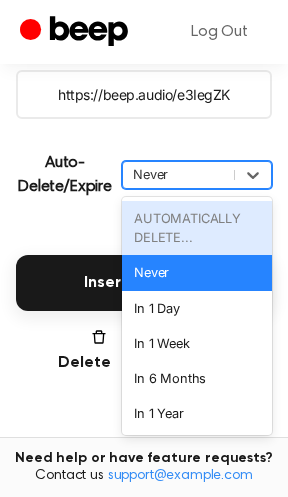 click on "Auto-Delete/Expire" at bounding box center [65, 175] 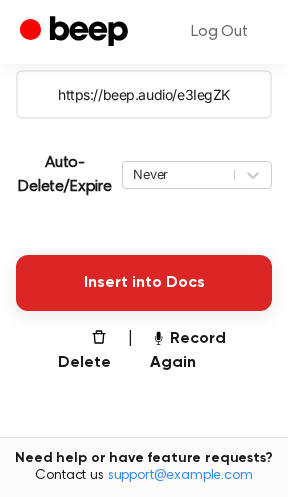 click on "Insert into Docs" at bounding box center [144, 283] 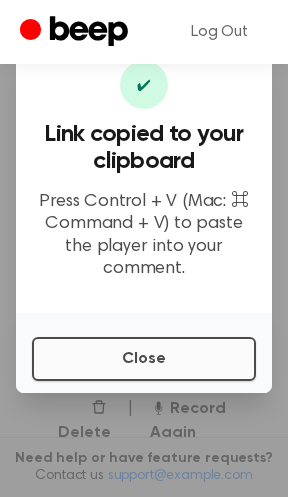 scroll, scrollTop: 306, scrollLeft: 0, axis: vertical 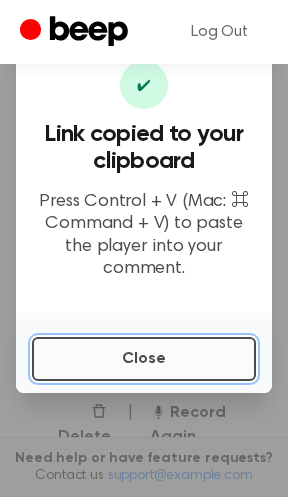 click on "Close" at bounding box center [144, 359] 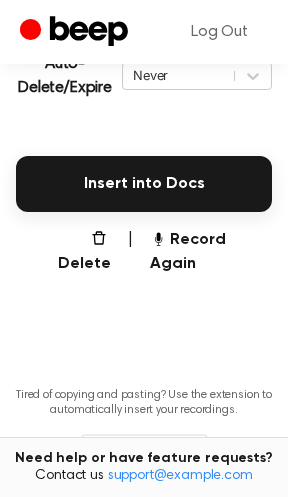 scroll, scrollTop: 567, scrollLeft: 0, axis: vertical 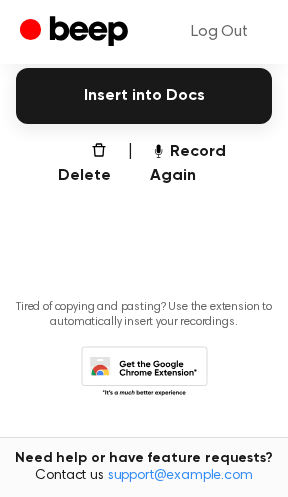 click 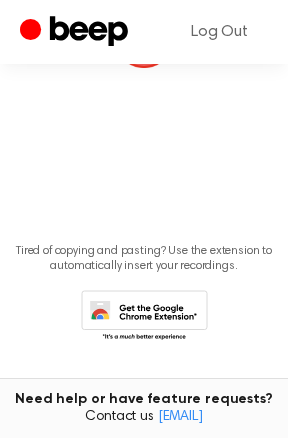 scroll, scrollTop: 284, scrollLeft: 0, axis: vertical 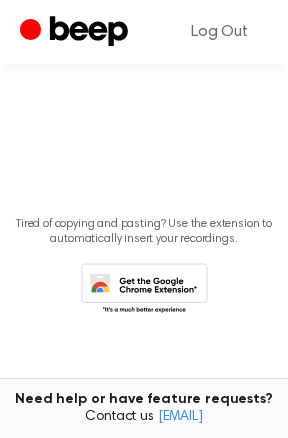 click 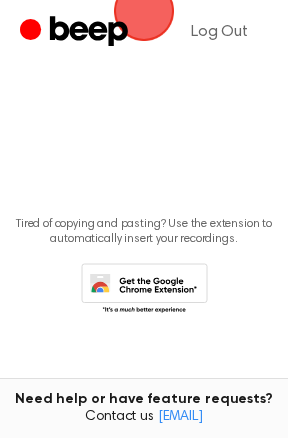 scroll, scrollTop: 0, scrollLeft: 0, axis: both 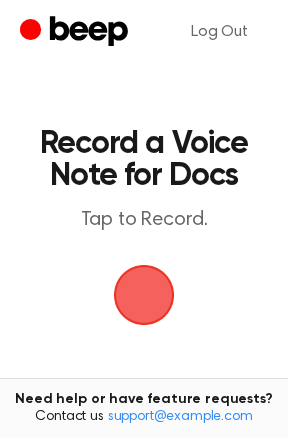 click at bounding box center (144, 295) 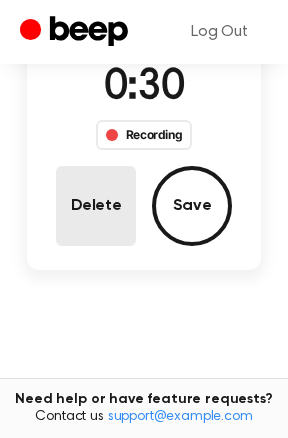click on "Delete" at bounding box center (96, 206) 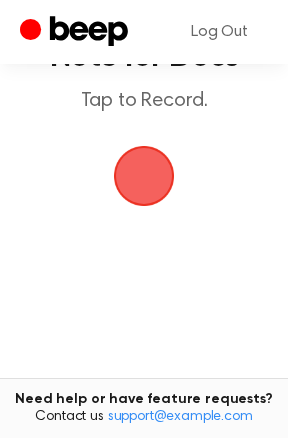 scroll, scrollTop: 0, scrollLeft: 0, axis: both 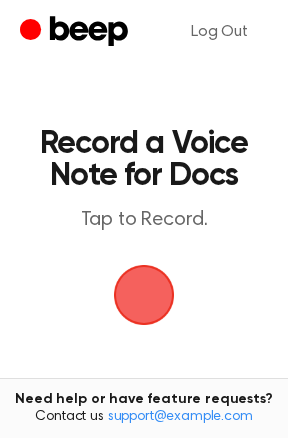 click at bounding box center [144, 295] 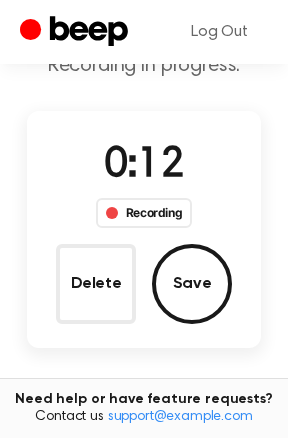 scroll, scrollTop: 123, scrollLeft: 0, axis: vertical 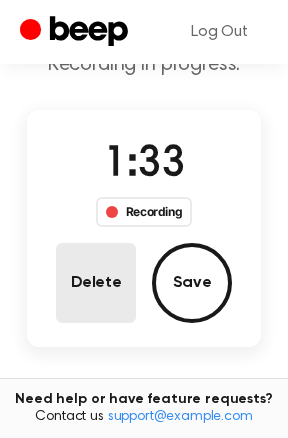 click on "Delete" at bounding box center [96, 283] 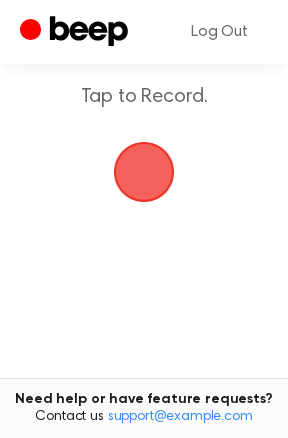 click at bounding box center (144, 172) 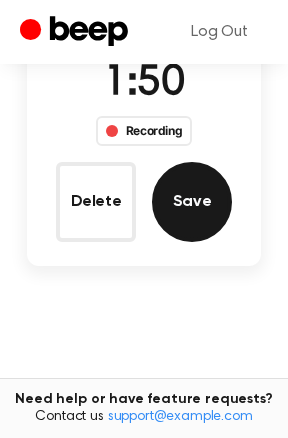 click on "Save" at bounding box center (192, 202) 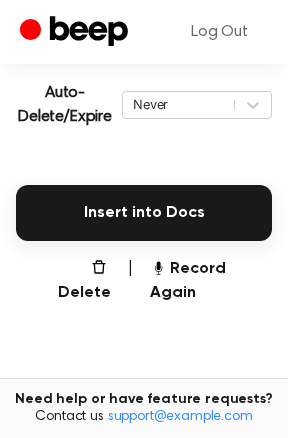 scroll, scrollTop: 450, scrollLeft: 0, axis: vertical 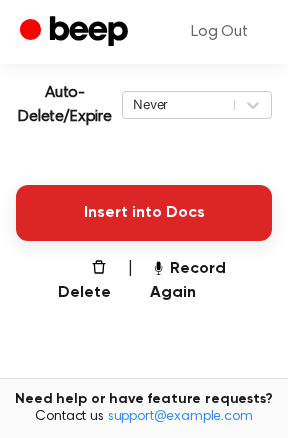 click on "Insert into Docs" at bounding box center (144, 213) 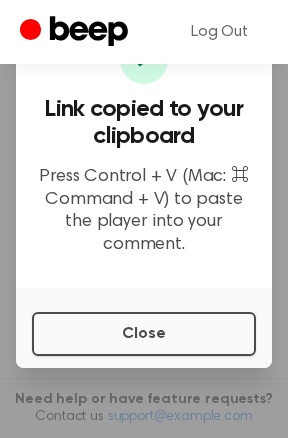 scroll, scrollTop: 166, scrollLeft: 0, axis: vertical 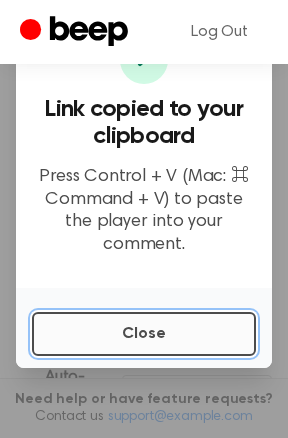 click on "Close" at bounding box center [144, 334] 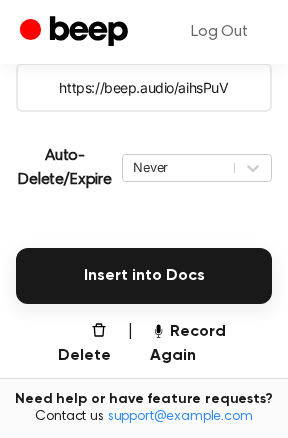 scroll, scrollTop: 391, scrollLeft: 0, axis: vertical 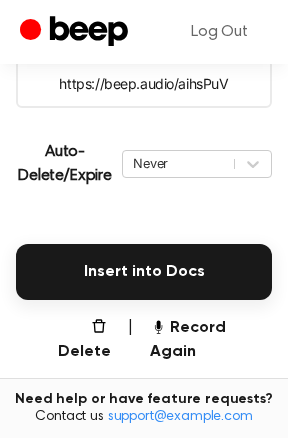 drag, startPoint x: 137, startPoint y: 71, endPoint x: 98, endPoint y: 110, distance: 55.154327 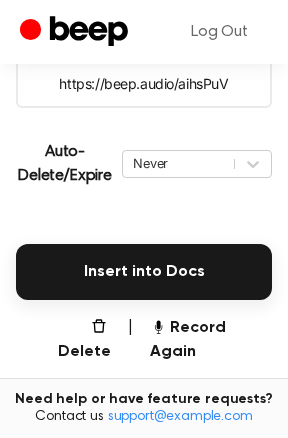 click on "Your Recording is Ready Copy the link and paste it anywhere 0:00 1:49 Your browser does not support the [object Object] element. 1.0x Rewind 5 seconds Play Audio Skip 5 seconds https://beep.audio/aihsPuV Auto-Delete/Expire Never | Download Insert into Docs Delete | Record Again Tired of copying and pasting? Use the extension to automatically insert your recordings. Need help or have feature requests? Contact us support@beepaudio.com" at bounding box center [144, 121] 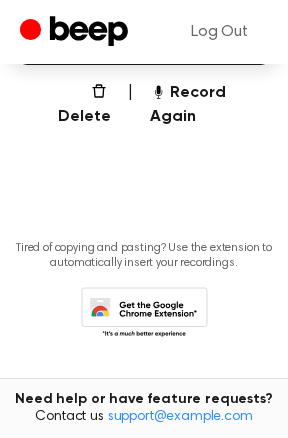 scroll, scrollTop: 623, scrollLeft: 0, axis: vertical 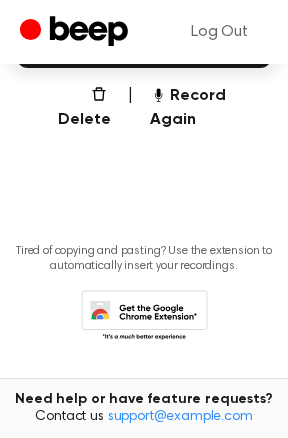 click 